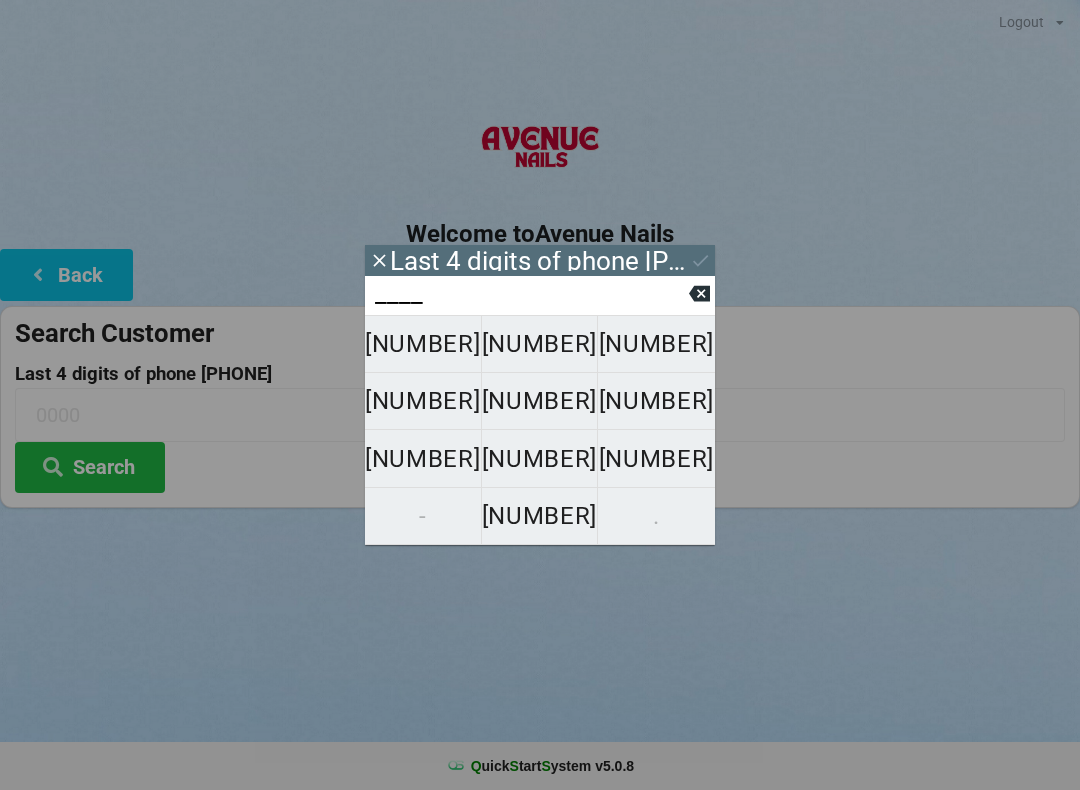 scroll, scrollTop: 0, scrollLeft: 0, axis: both 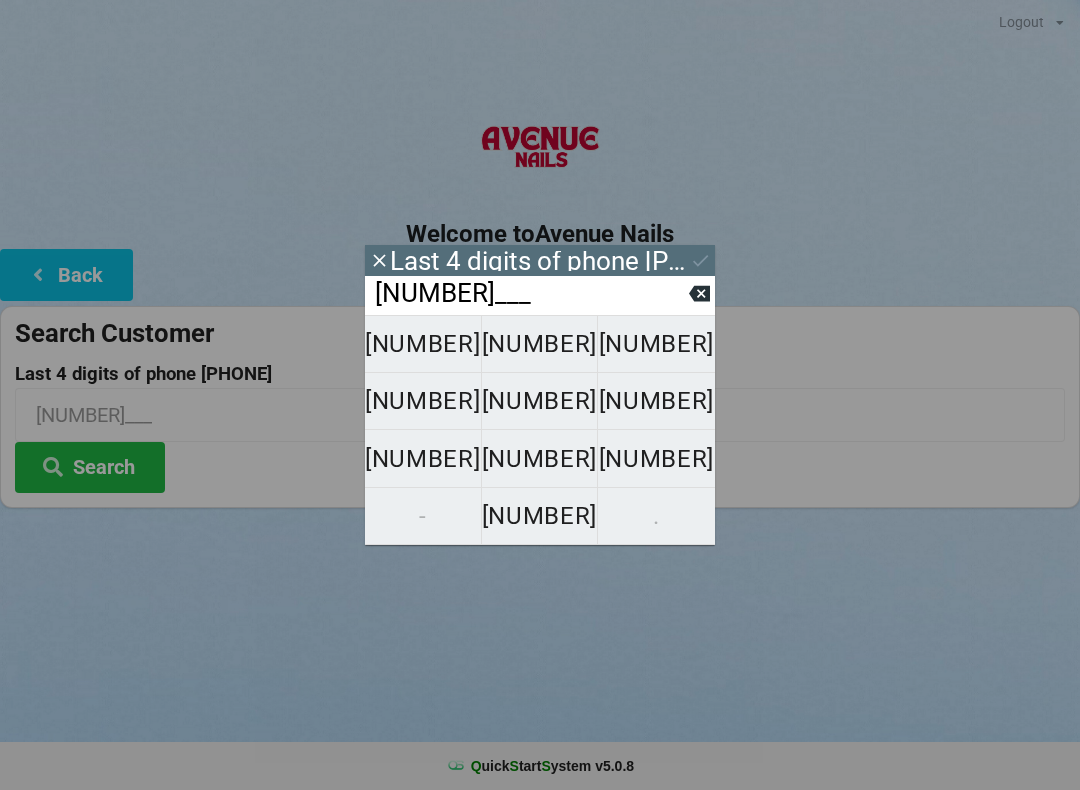 click on "[NUMBER]" at bounding box center [423, 344] 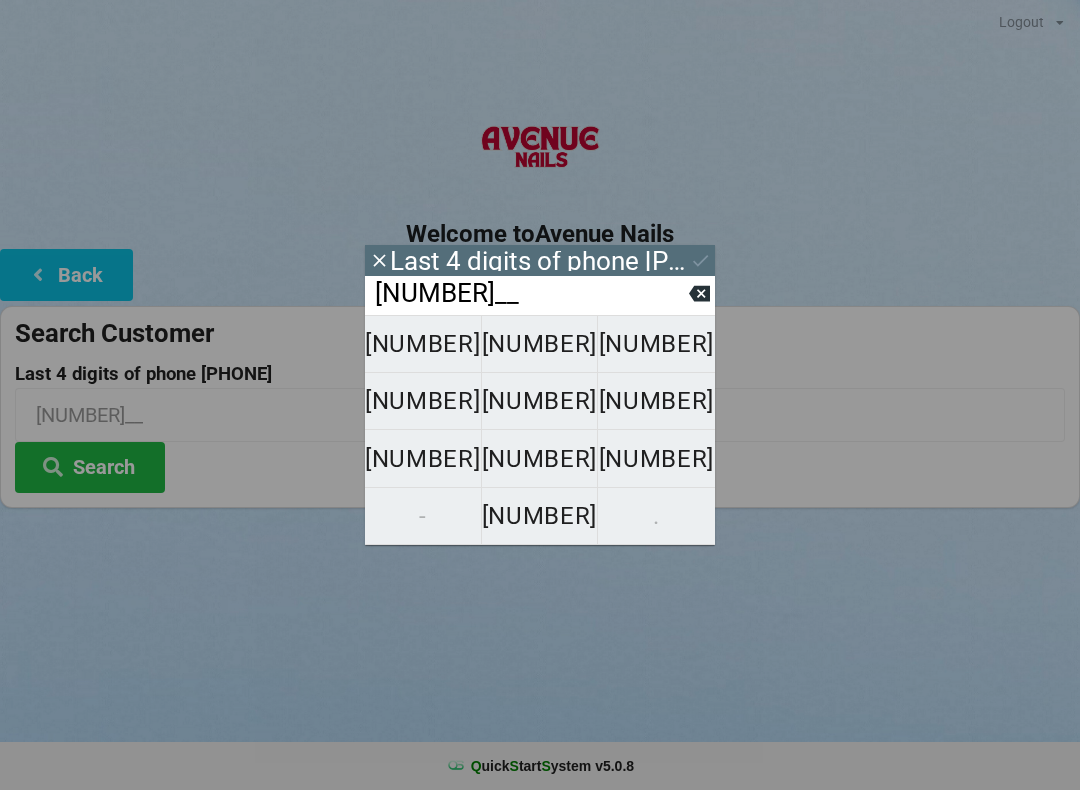 click on "[NUMBER]" at bounding box center [423, 344] 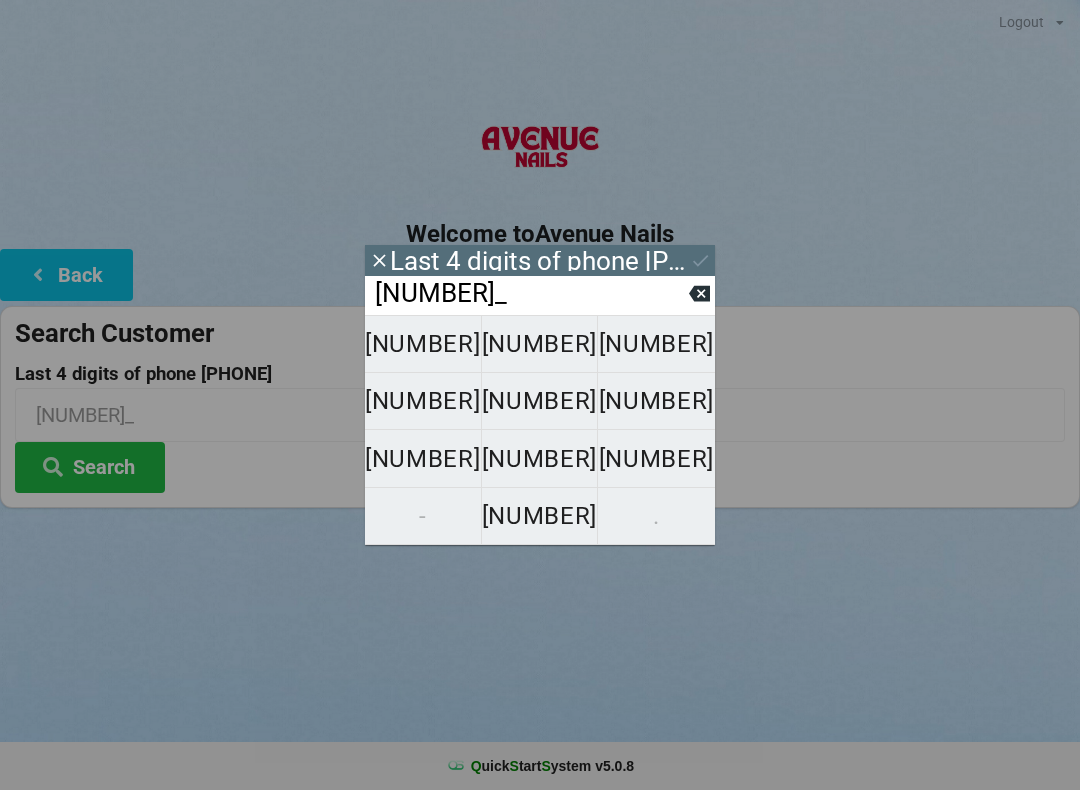 click on "[NUMBER]" at bounding box center [423, 344] 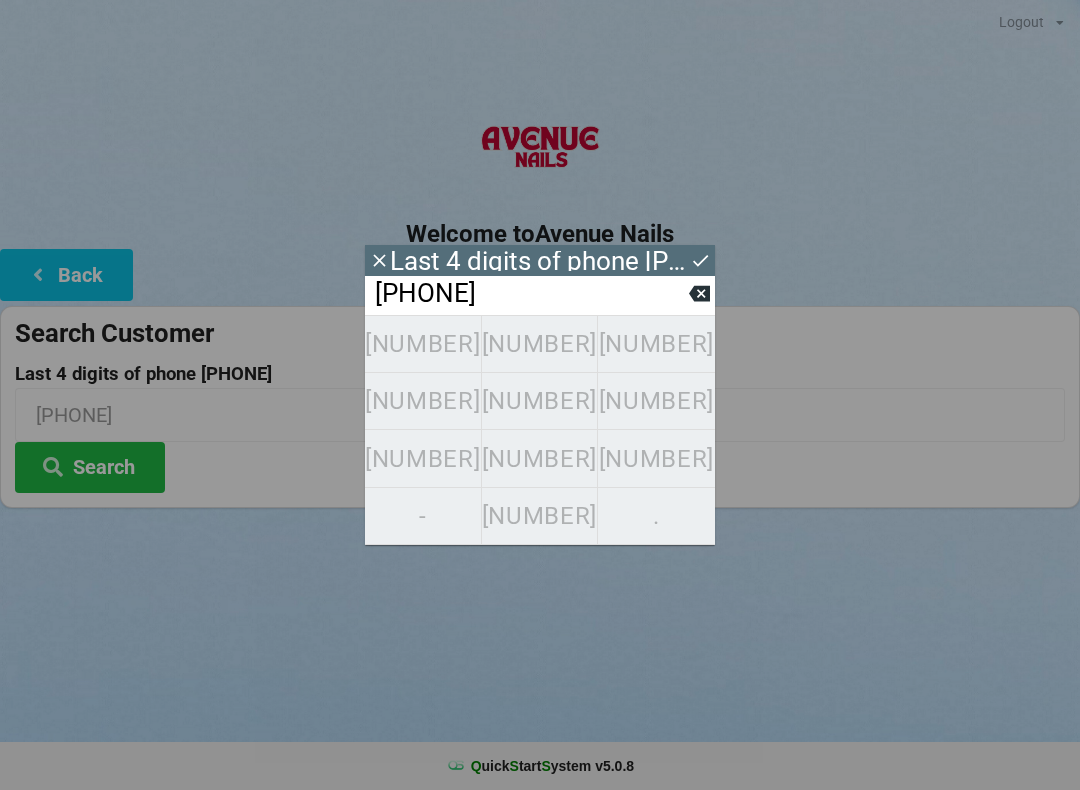 click at bounding box center (699, 294) 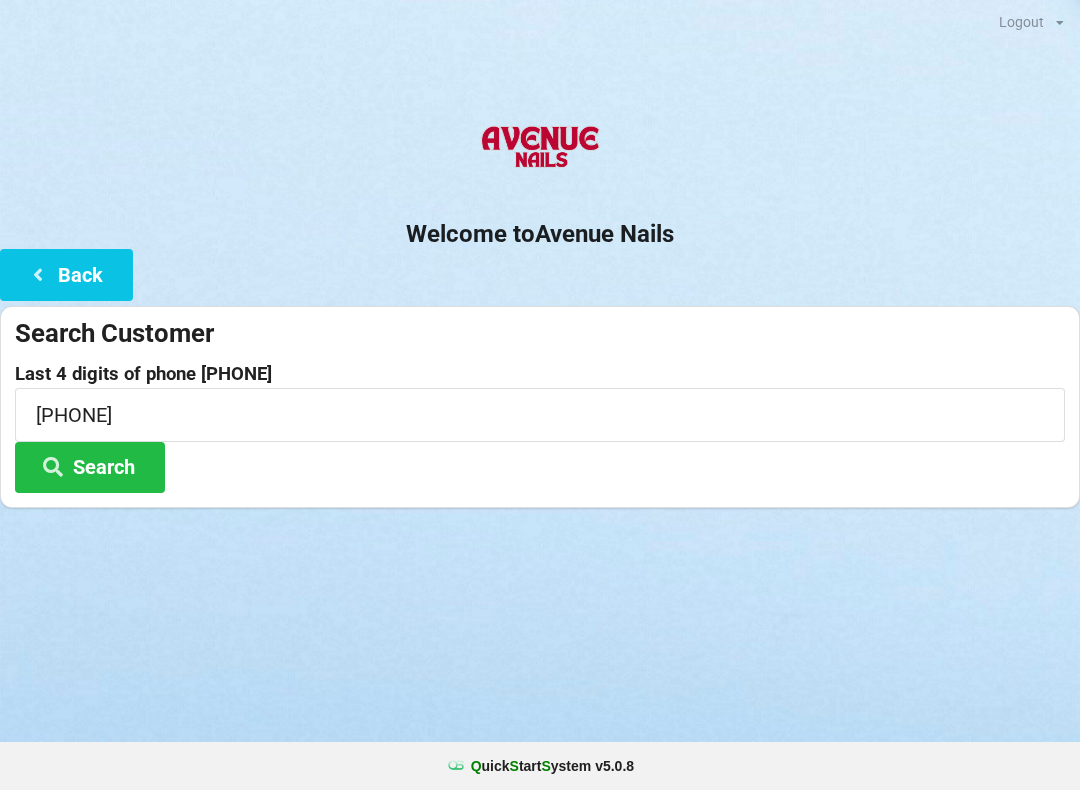 click on "Welcome to Avenue Nails Back Search Customer Last 4 digits of phone [PHONE] Search" at bounding box center [540, 308] 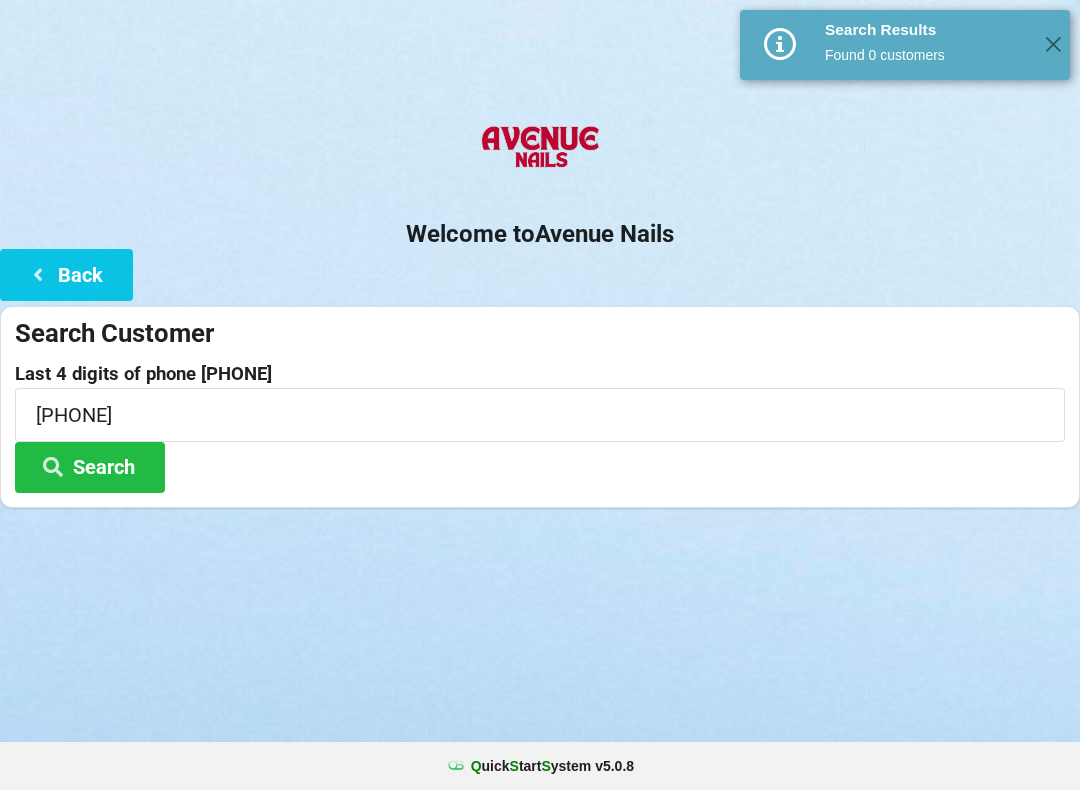 click on "Back" at bounding box center [66, 274] 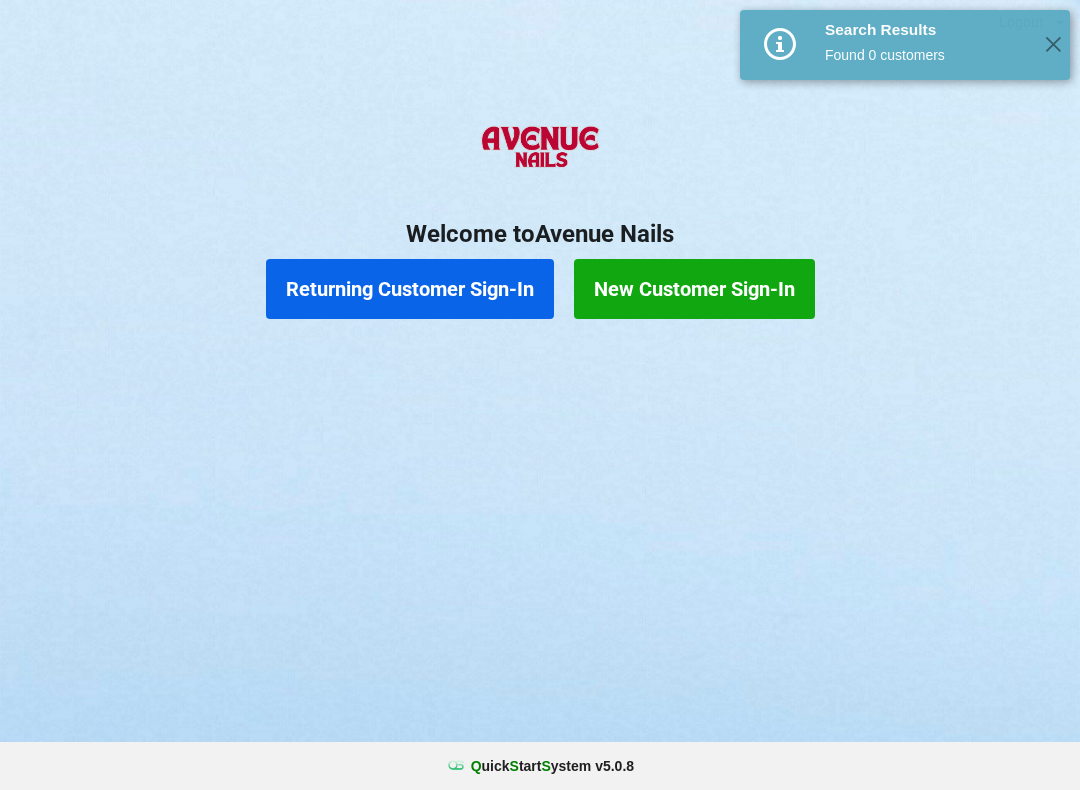 click on "Returning Customer Sign-In" at bounding box center [410, 289] 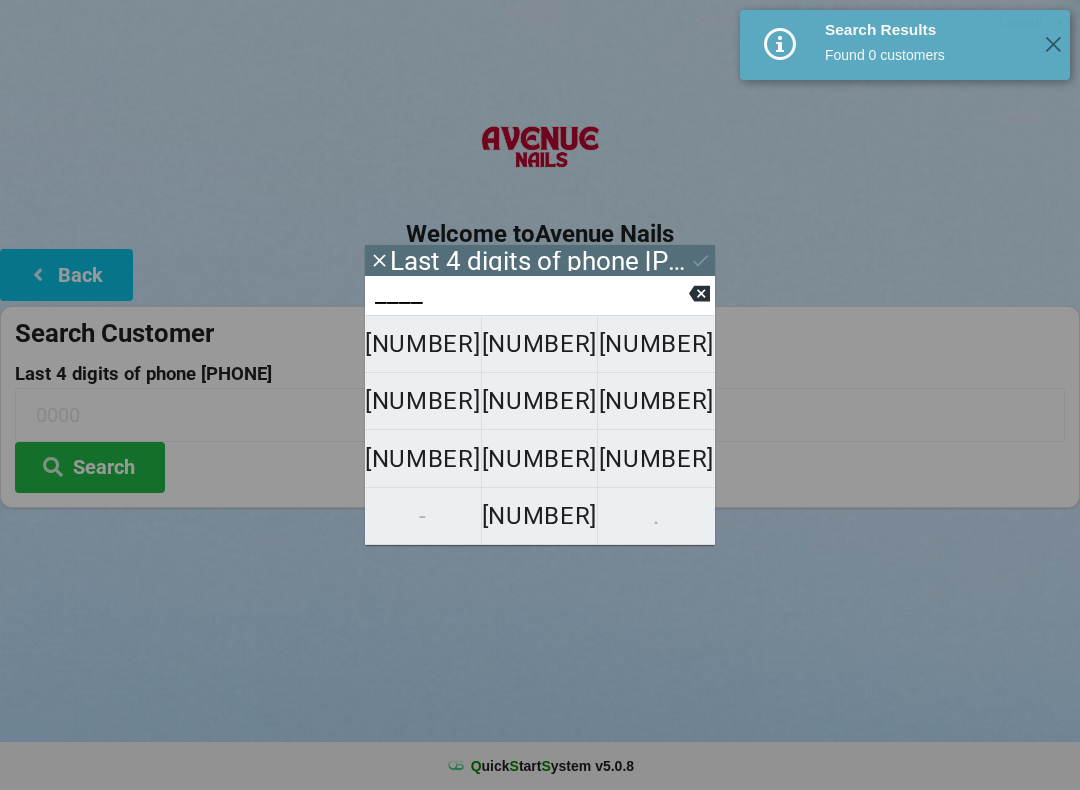 click on "[NUMBER]" at bounding box center (423, 344) 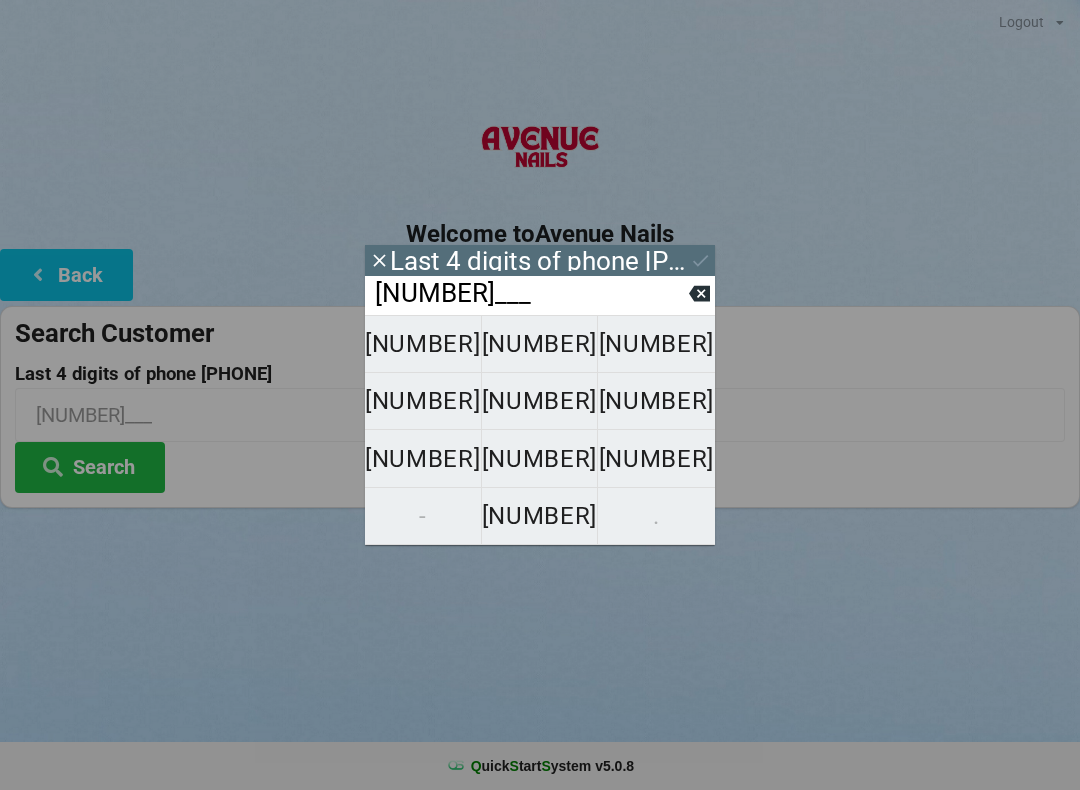 click on "[NUMBER]" at bounding box center [423, 344] 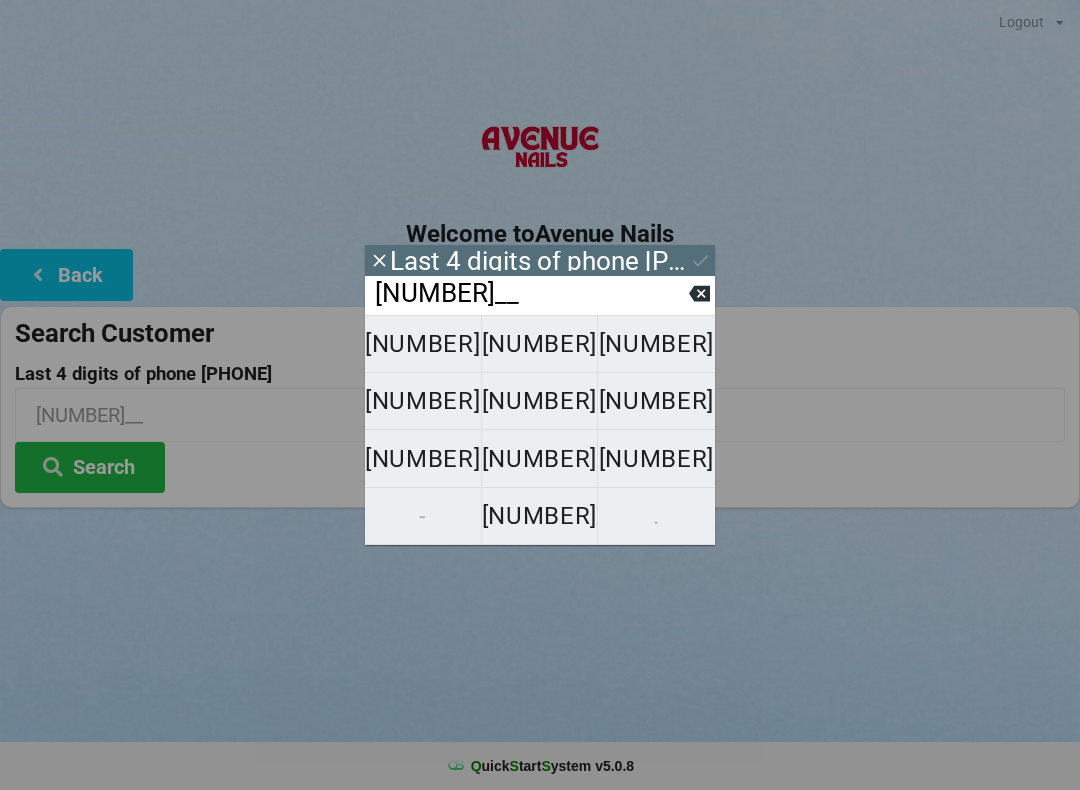 click on "[NUMBER]" at bounding box center (423, 344) 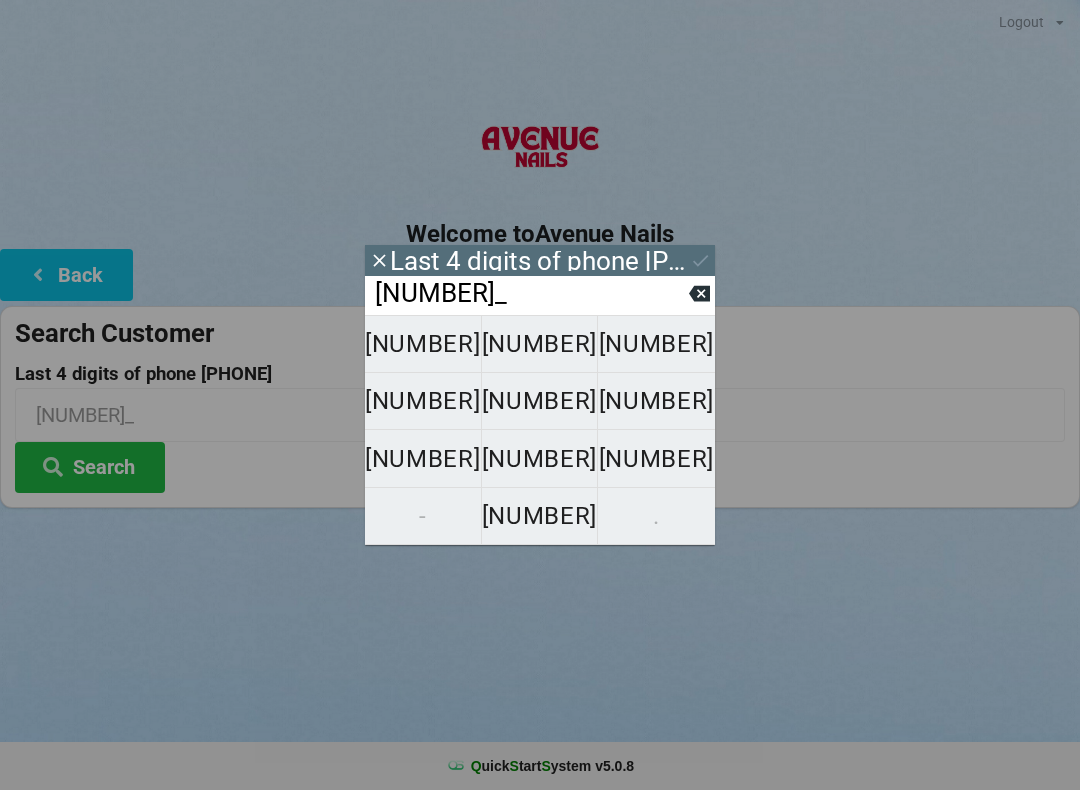 click on "[NUMBER]" at bounding box center [423, 344] 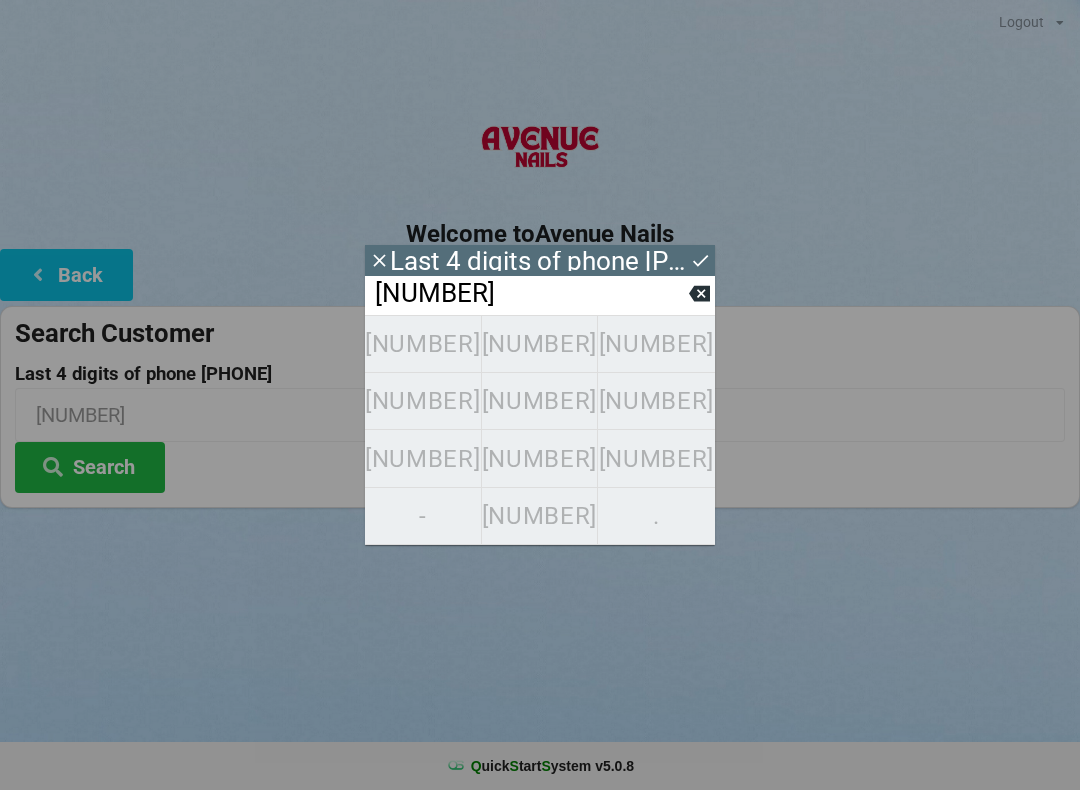 click on "[PHONE]" at bounding box center (540, 430) 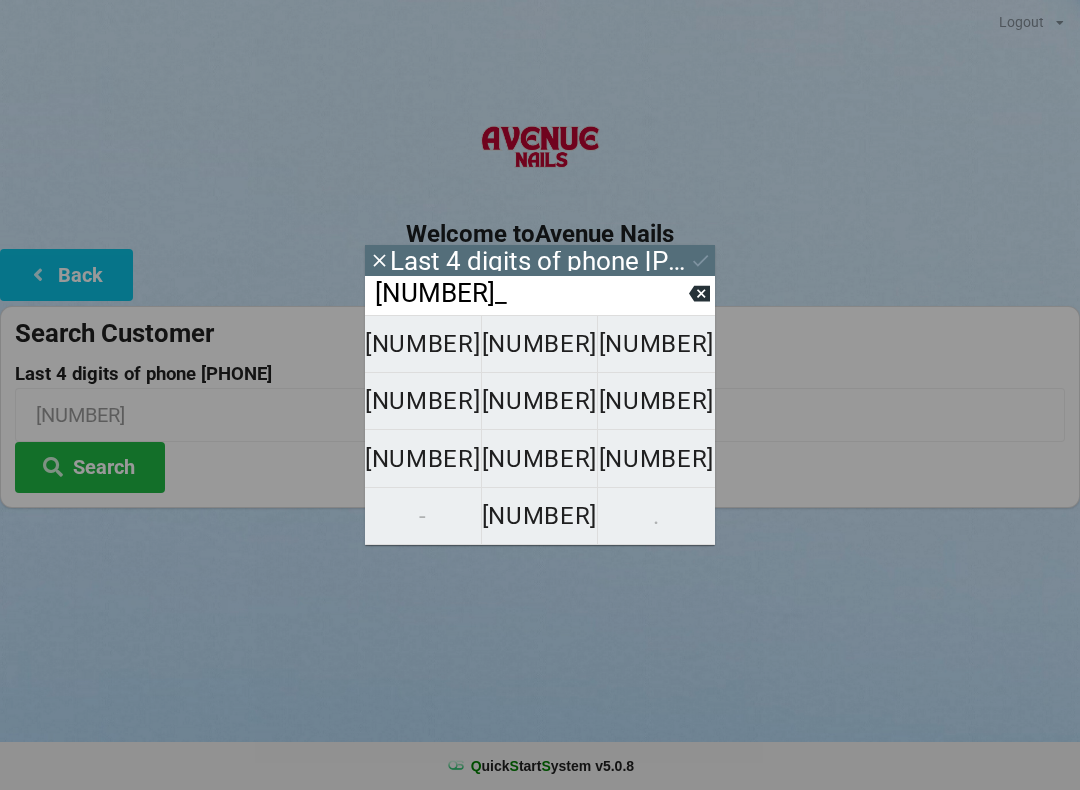 click at bounding box center [699, 294] 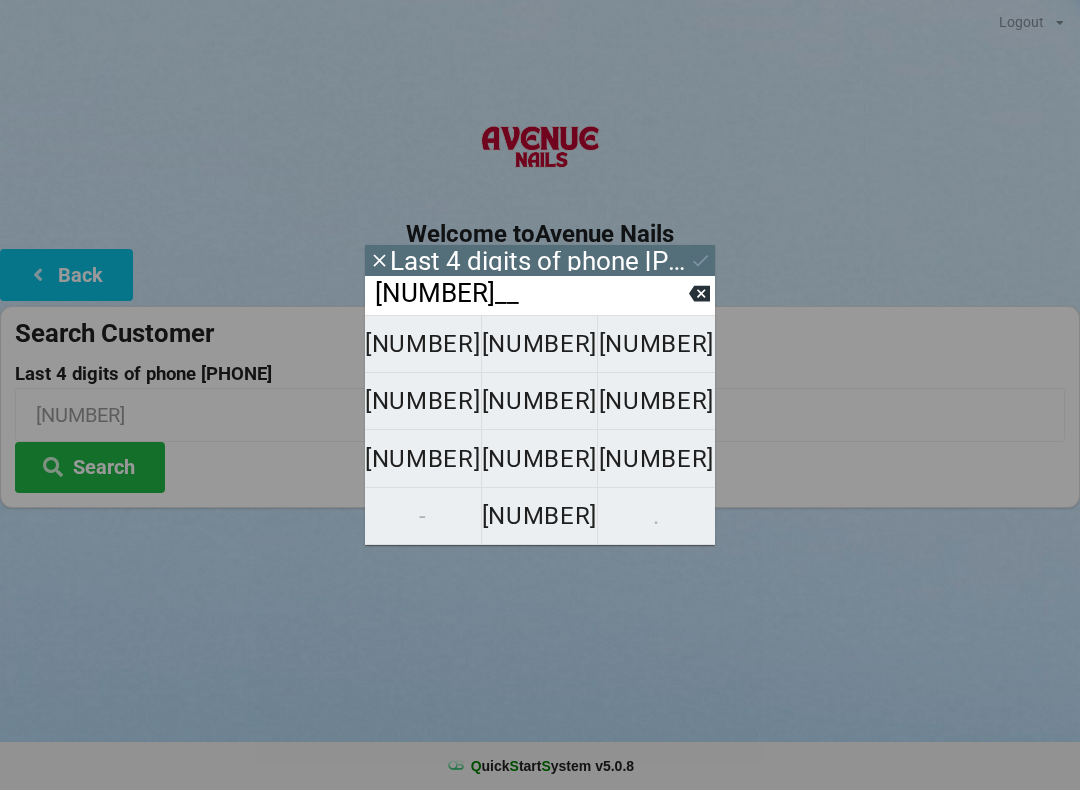 click at bounding box center [699, 294] 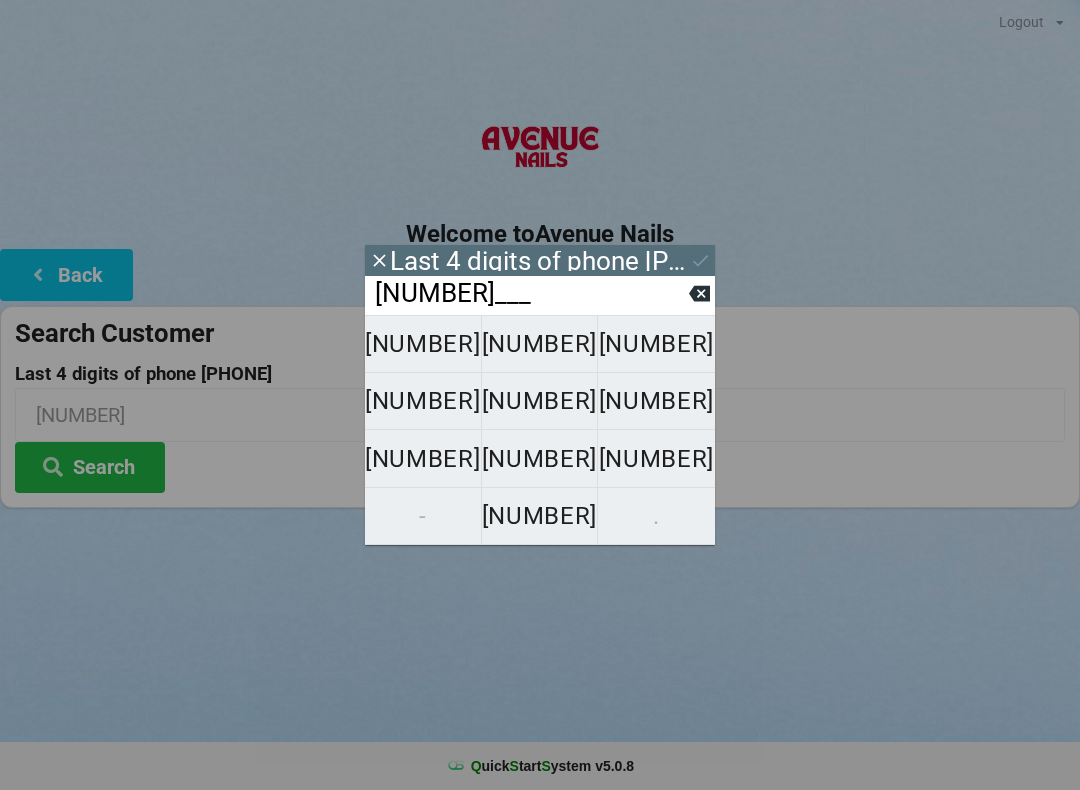 click at bounding box center [699, 294] 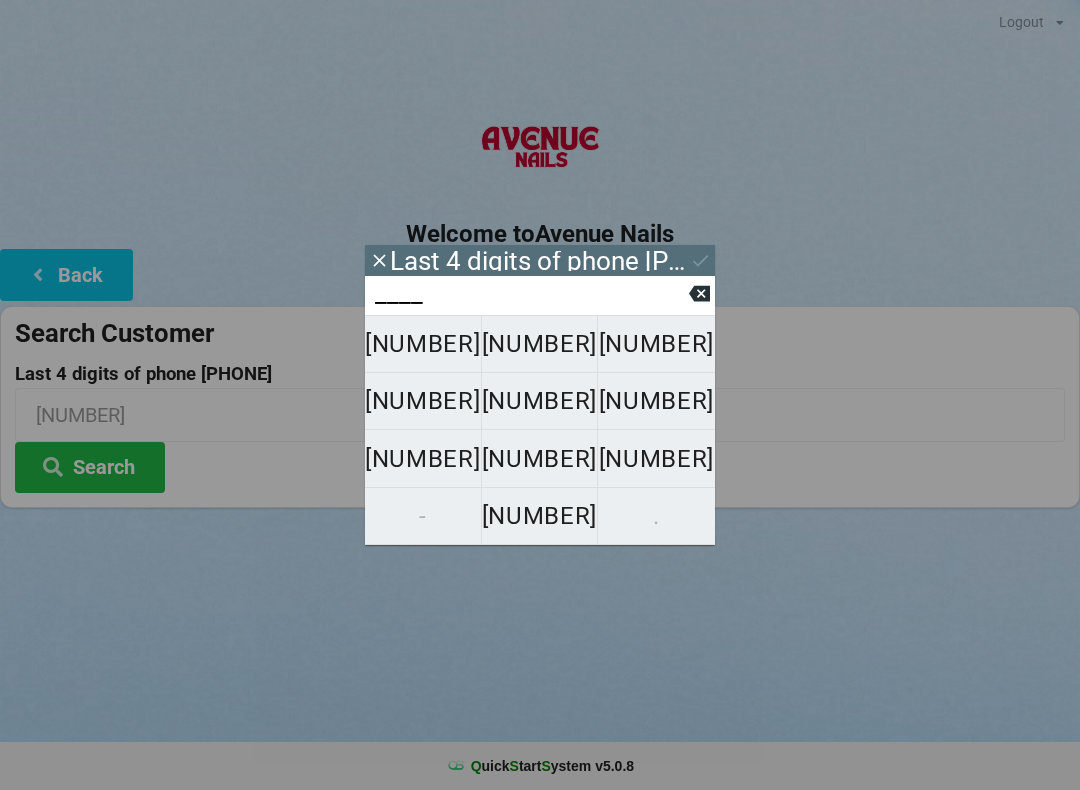 click on "[NUMBER]" at bounding box center (423, 344) 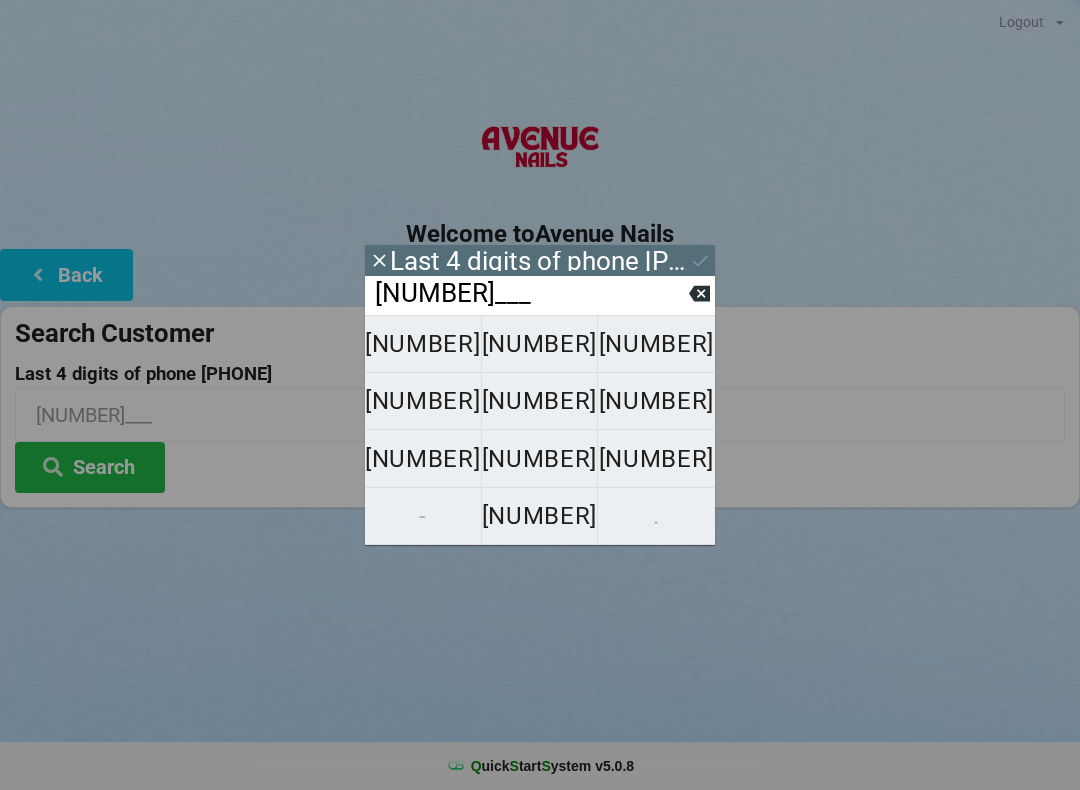 click on "[NUMBER]" at bounding box center [423, 344] 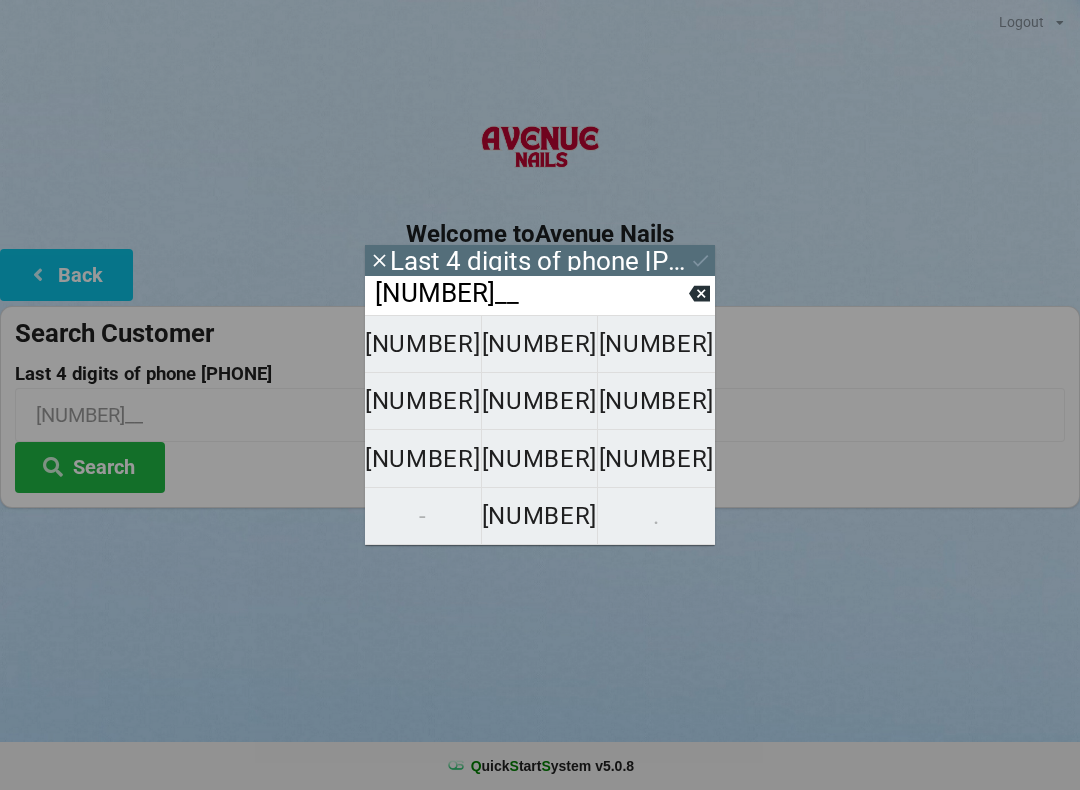click on "[NUMBER]" at bounding box center [423, 344] 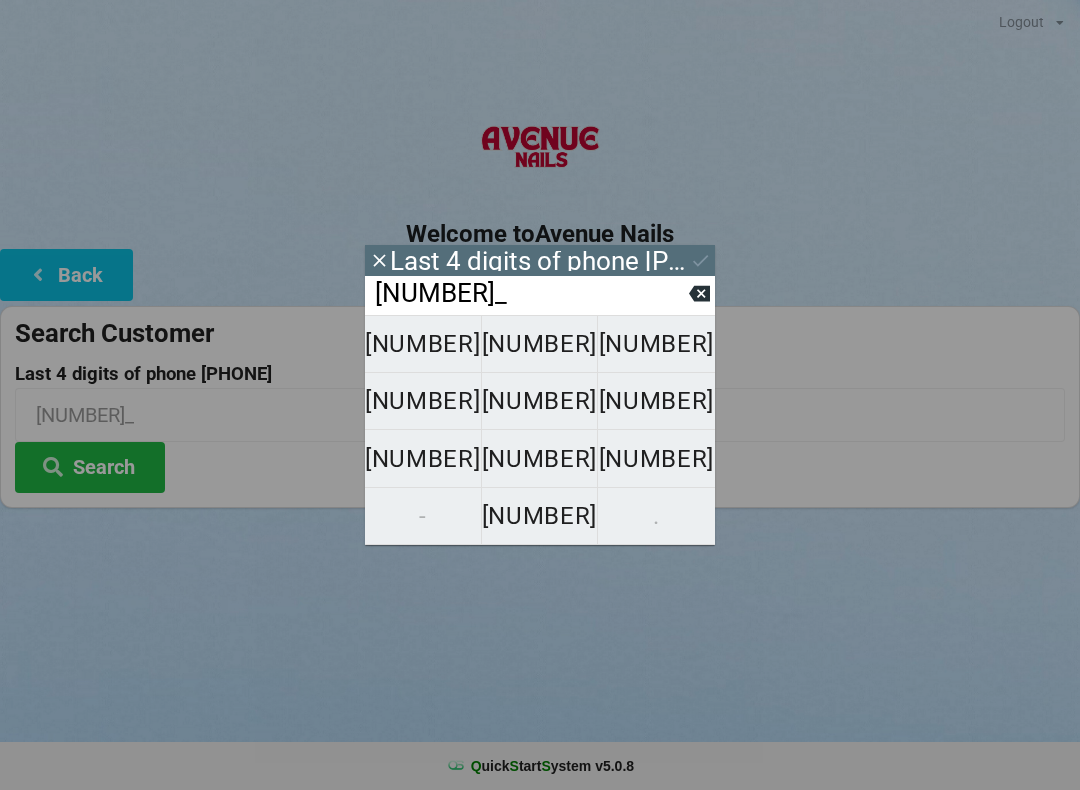 click on "[NUMBER]" at bounding box center [423, 344] 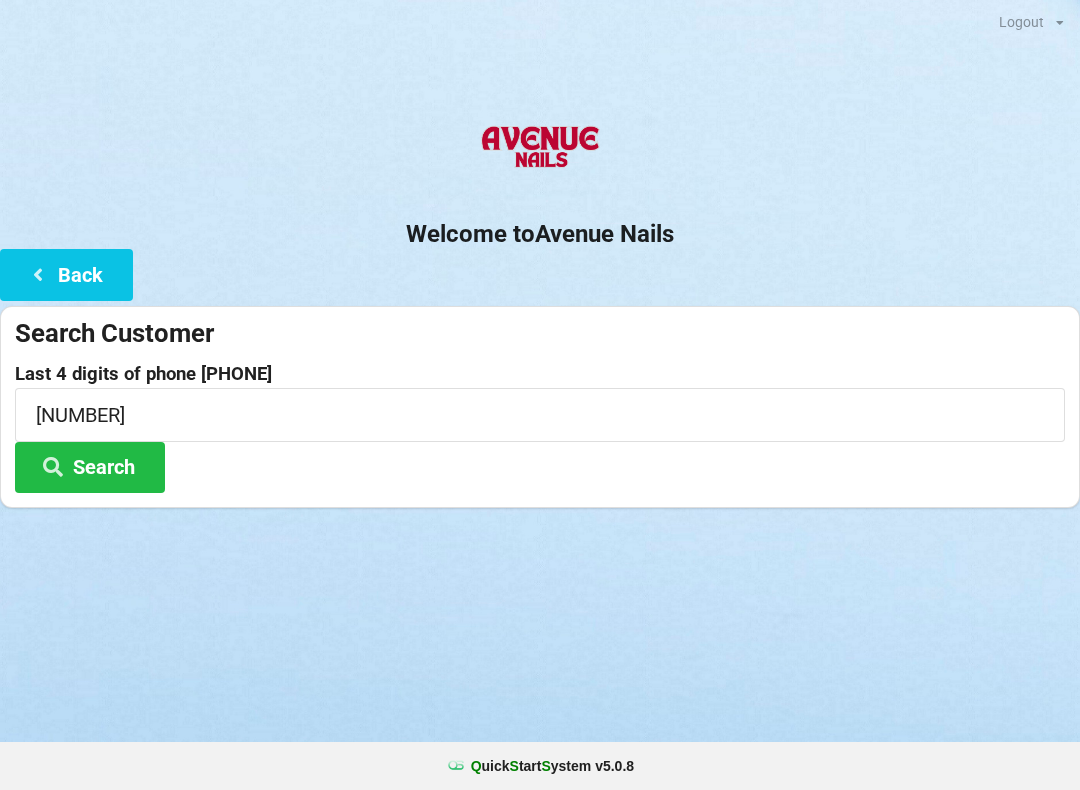 click on "Logout Logout Sign-In Welcome to Avenue Nails Back Search Customer Last 4 digits of phone [PHONE] Search" at bounding box center (540, 0) 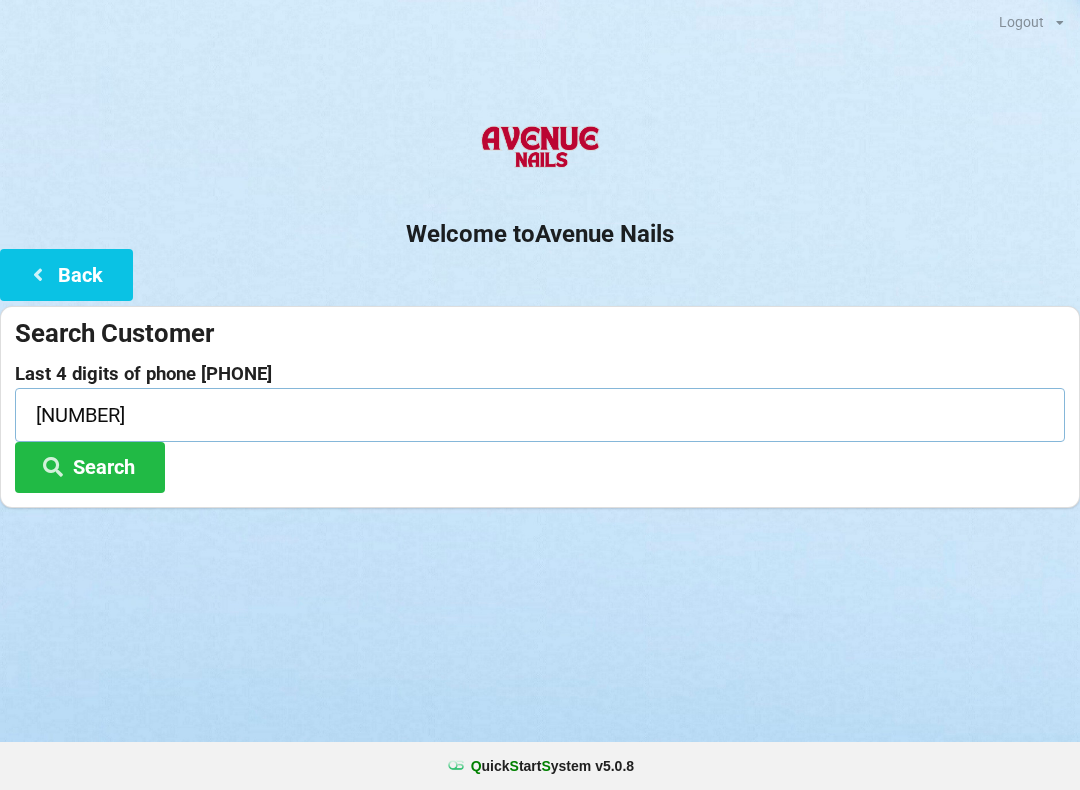 click on "[NUMBER]" at bounding box center (540, 414) 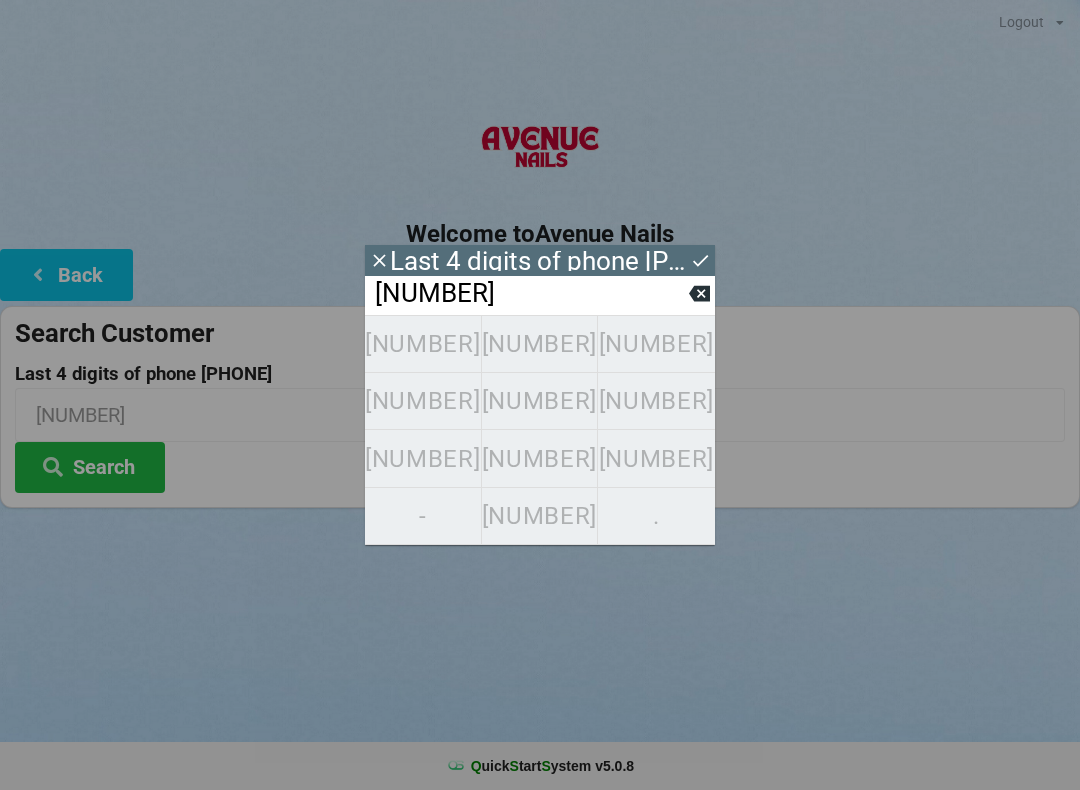 click on "Logout Logout Sign-In Welcome to Avenue Nails Back Search Customer Last 4 digits of phone [PHONE] Search" at bounding box center [540, 0] 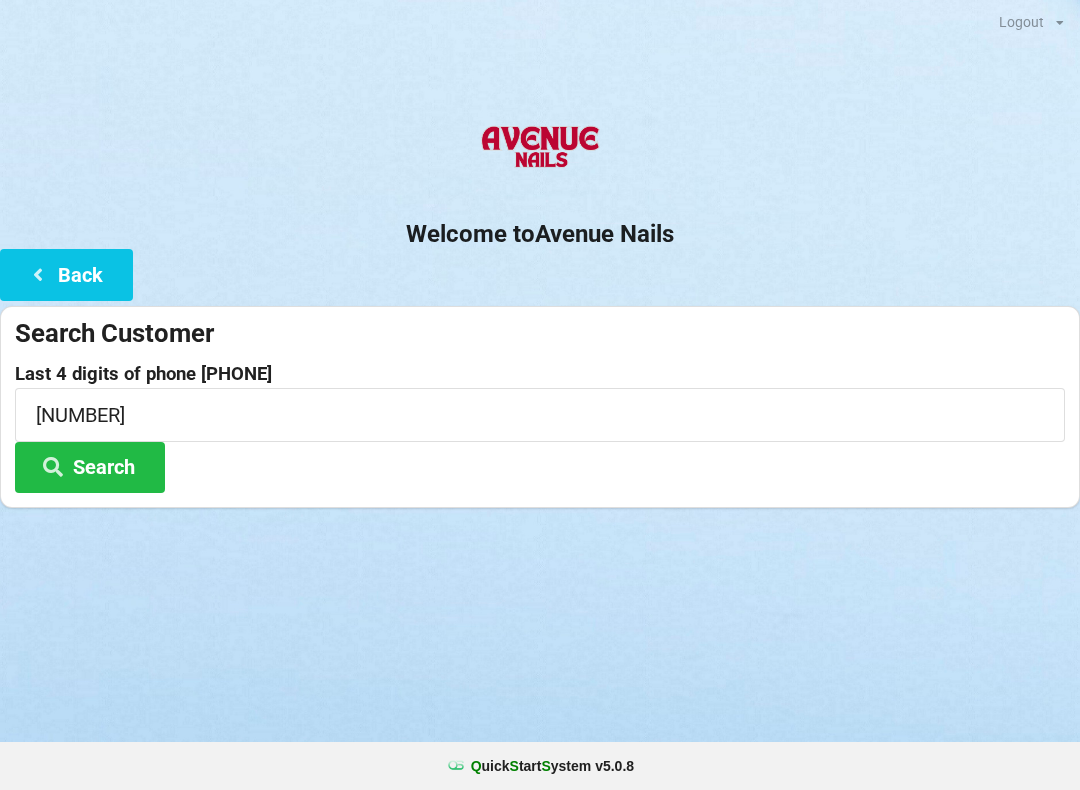 click on "Search" at bounding box center [90, 467] 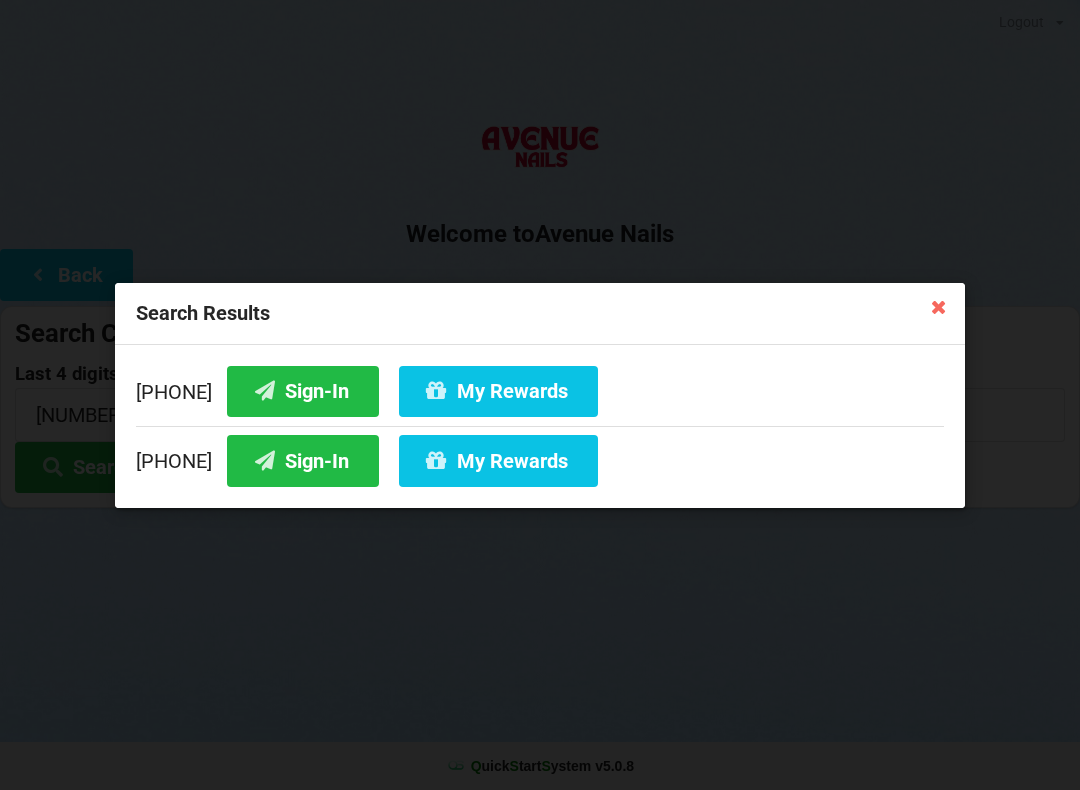 click at bounding box center [939, 306] 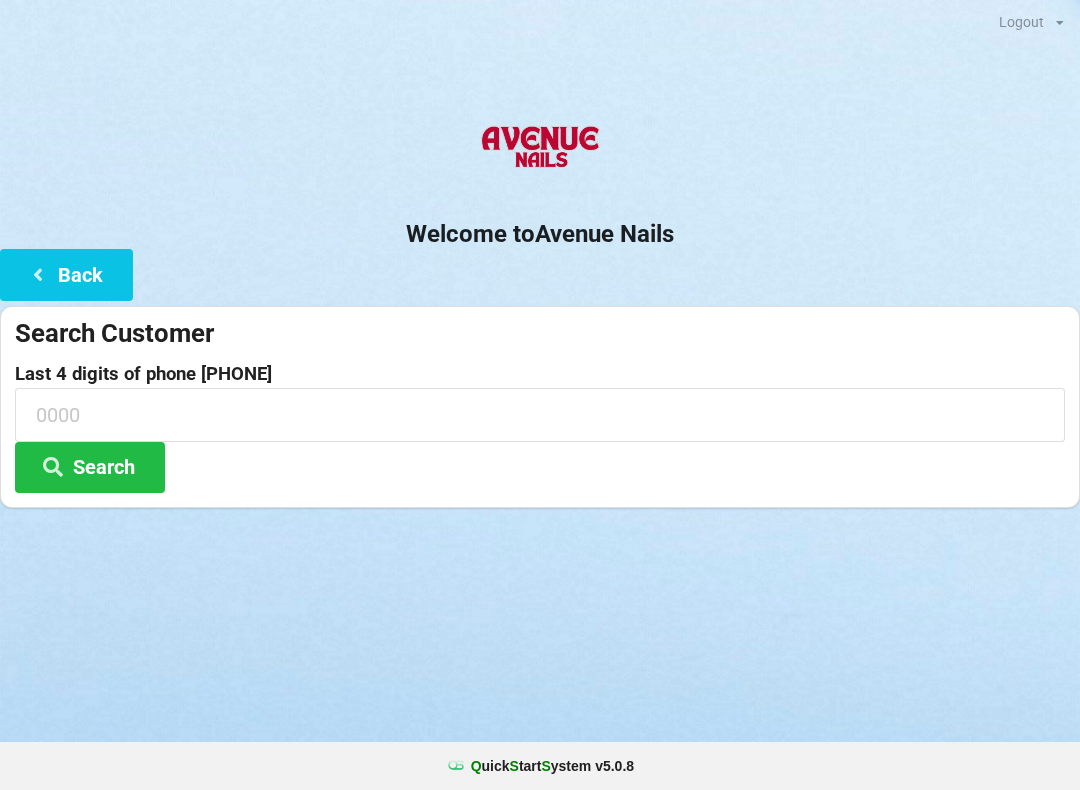 click on "Back" at bounding box center [66, 274] 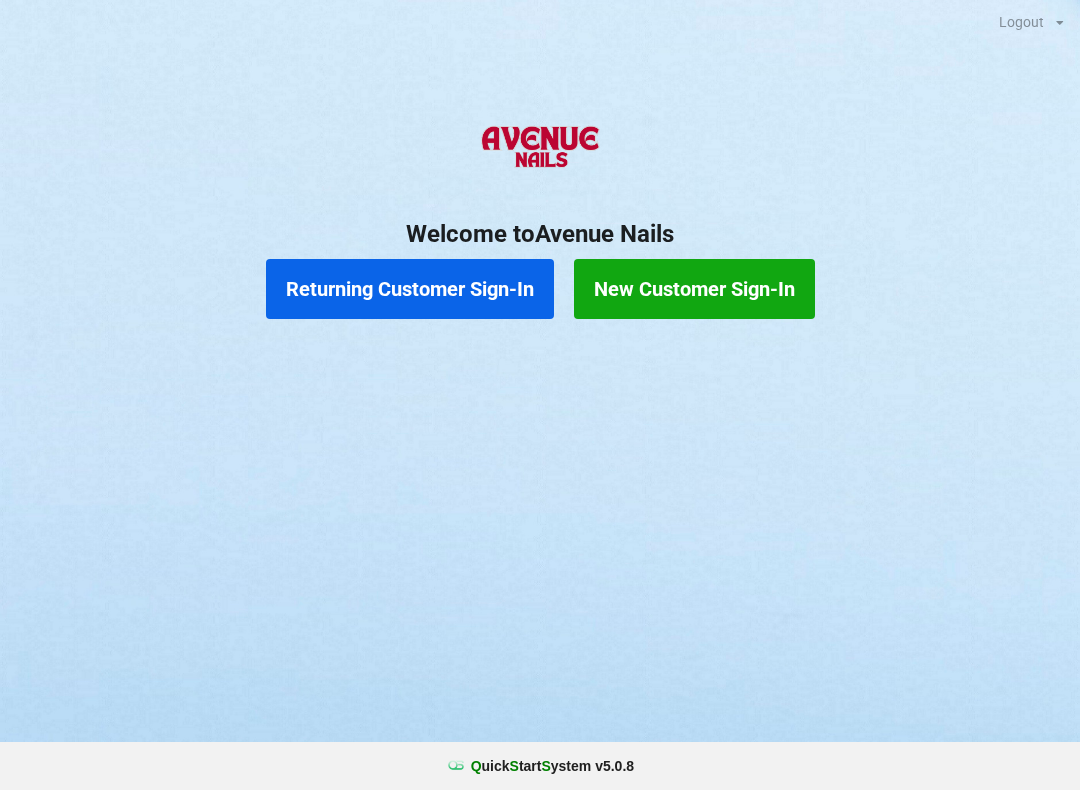 click on "New Customer Sign-In" at bounding box center (694, 289) 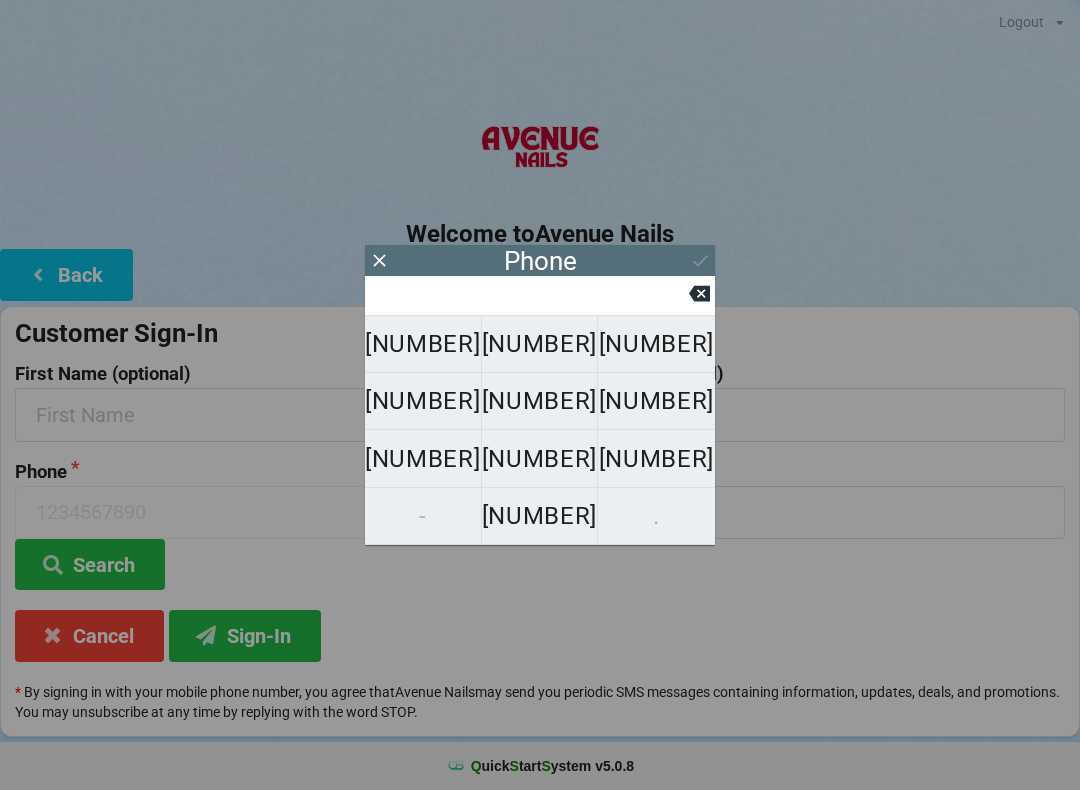 click on "[NUMBER]" at bounding box center (423, 344) 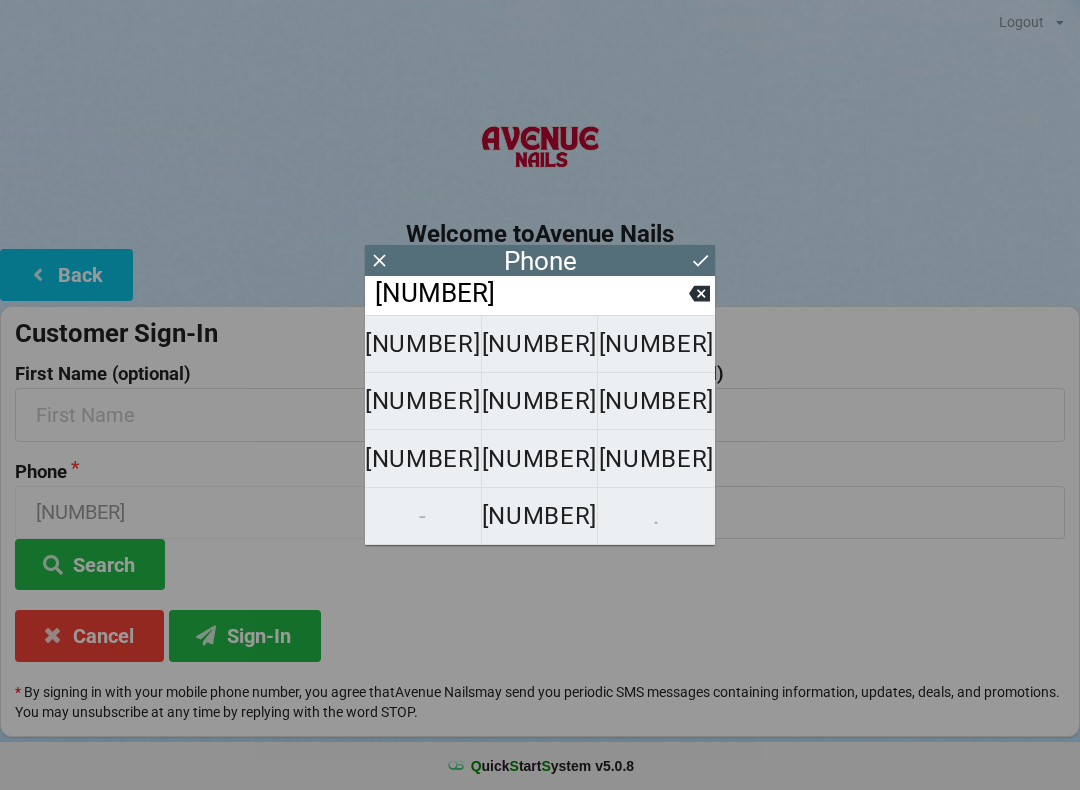click on "[NUMBER]" at bounding box center (423, 344) 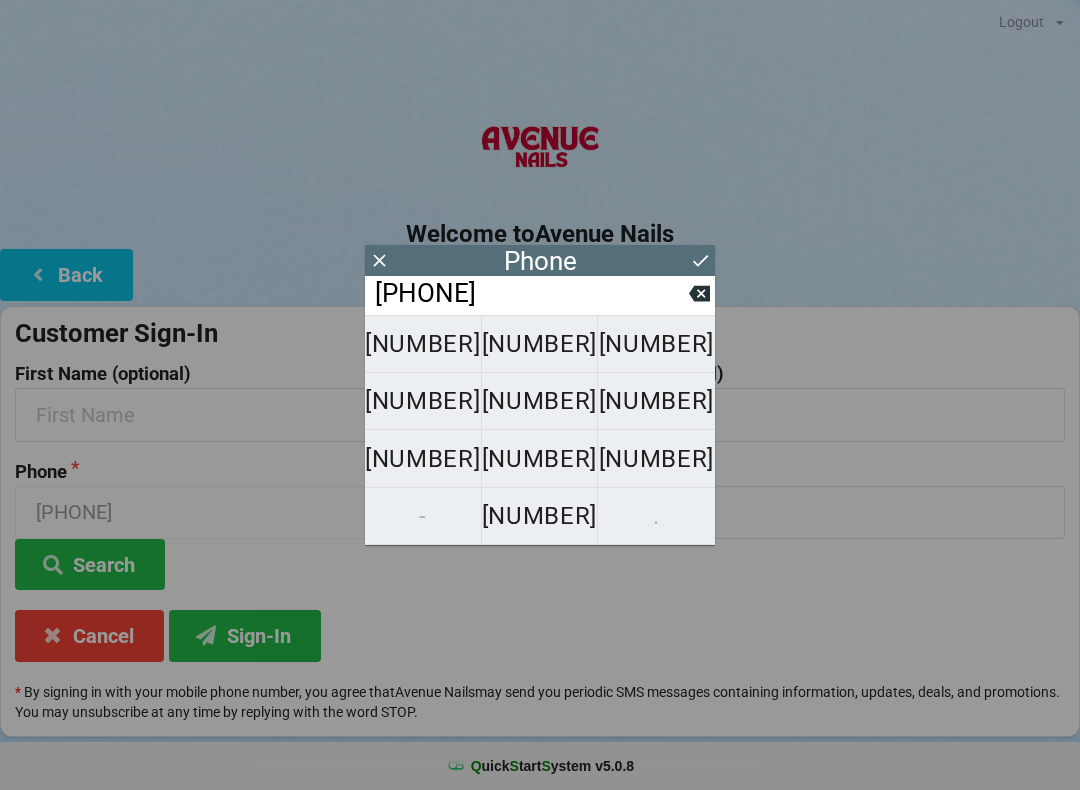click on "[NUMBER]" at bounding box center [423, 344] 